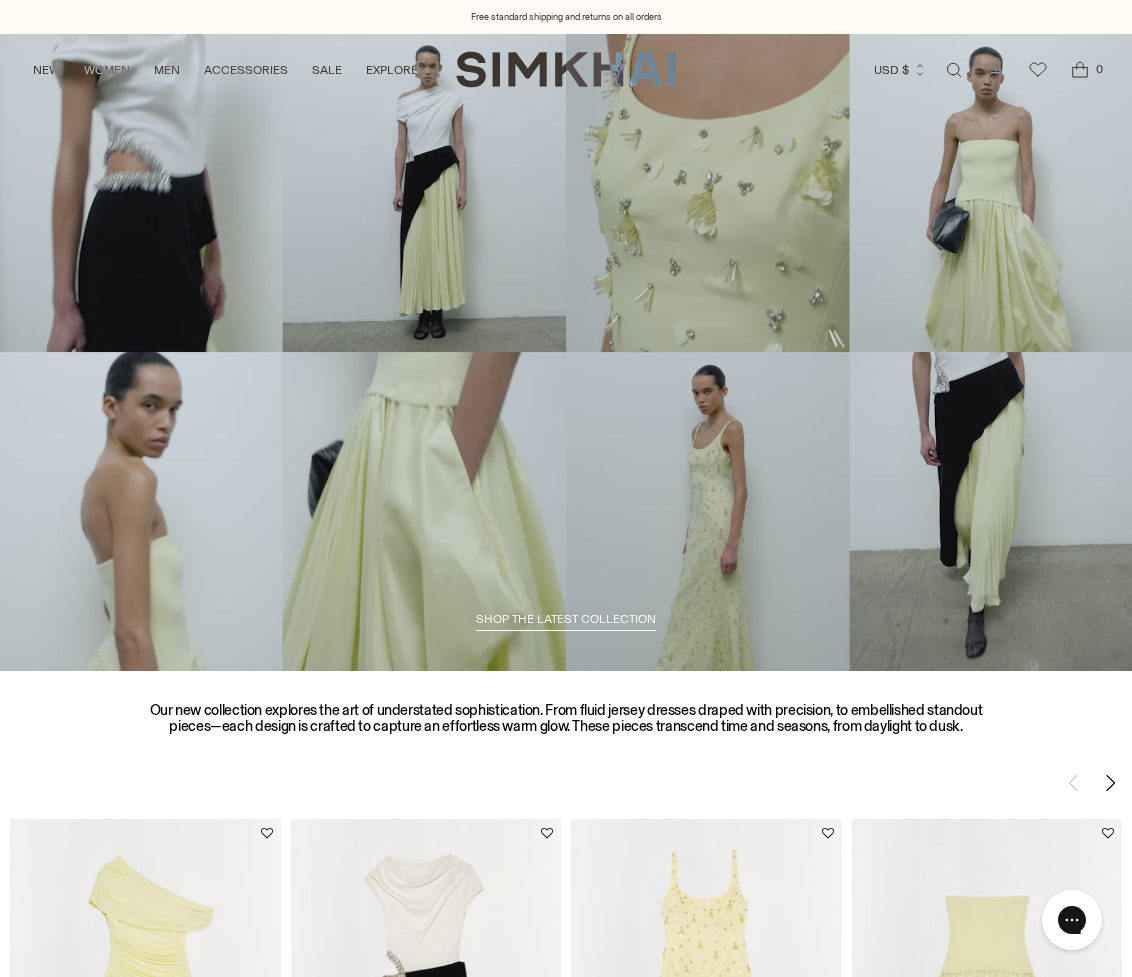 scroll, scrollTop: 0, scrollLeft: 0, axis: both 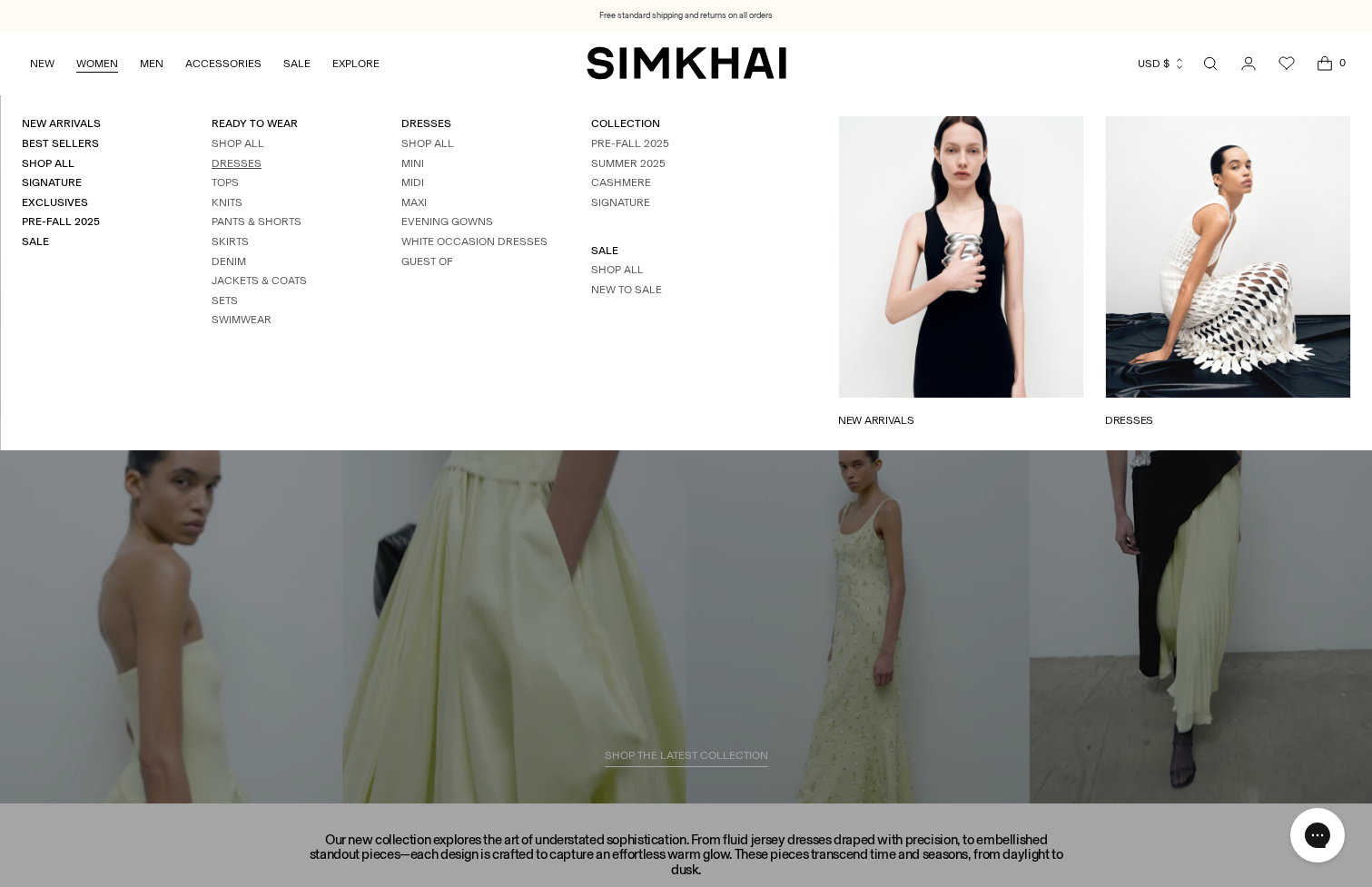 click on "Dresses" at bounding box center (236, 163) 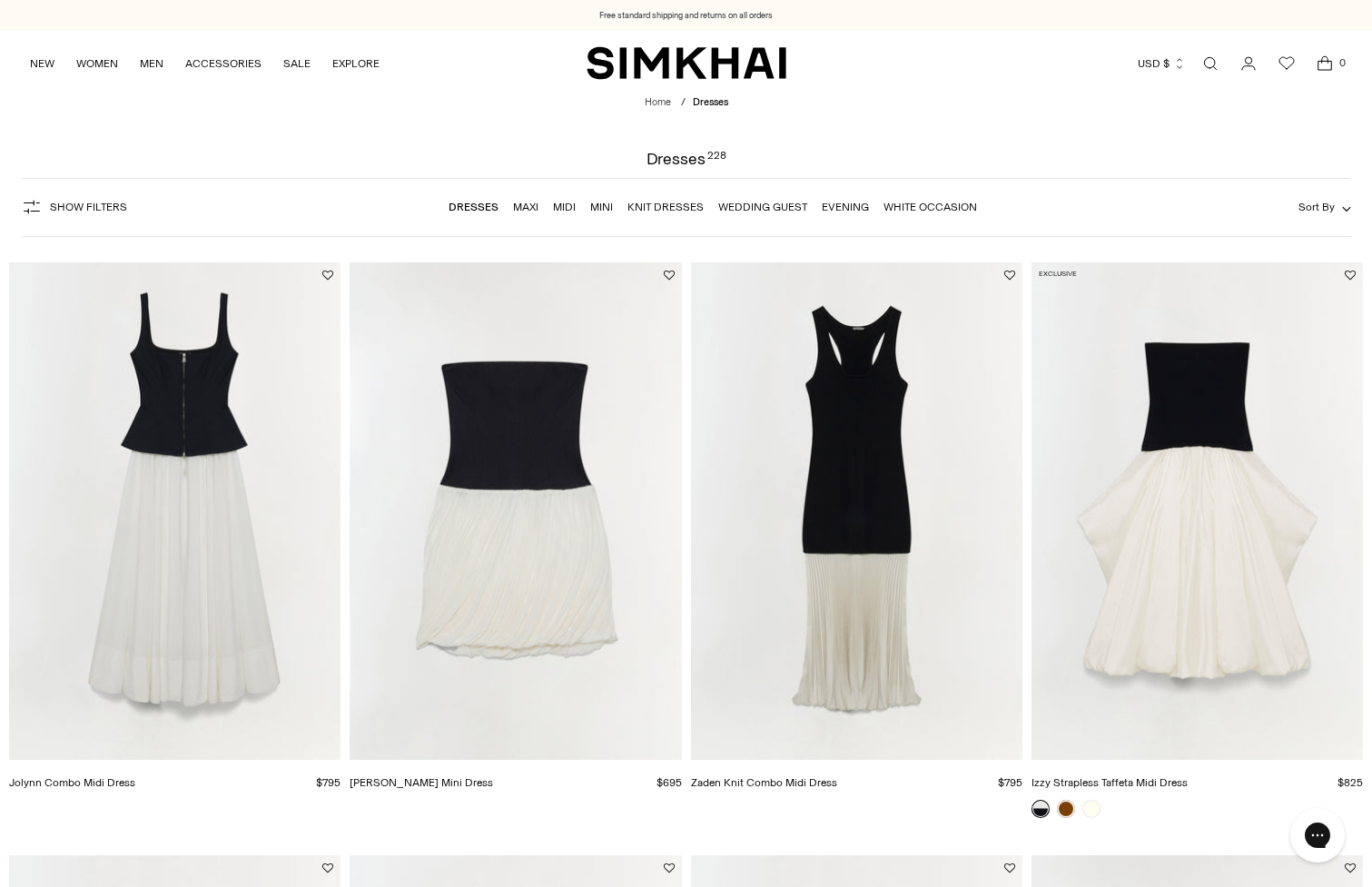 scroll, scrollTop: 54, scrollLeft: 0, axis: vertical 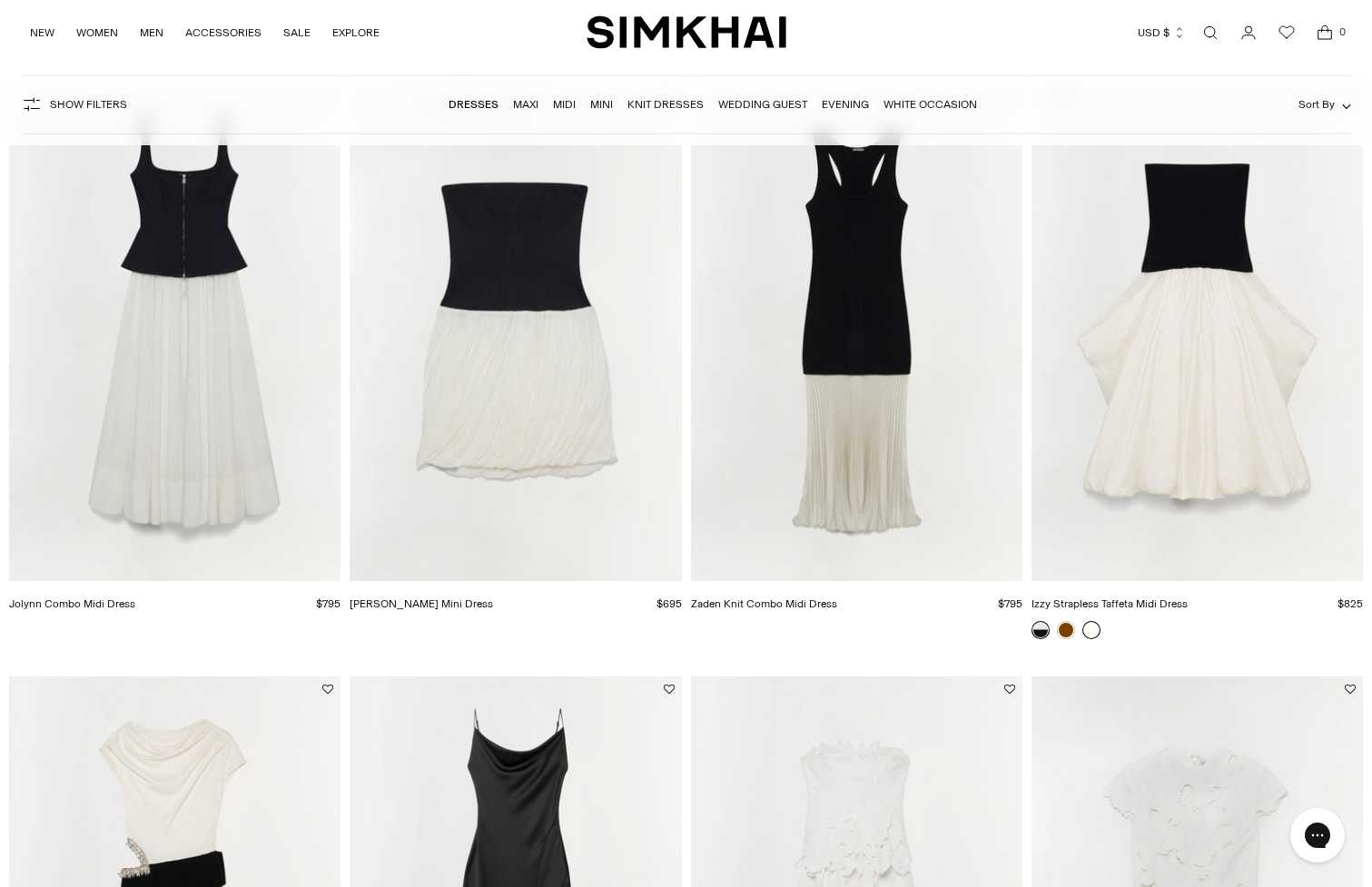 click at bounding box center (1091, 630) 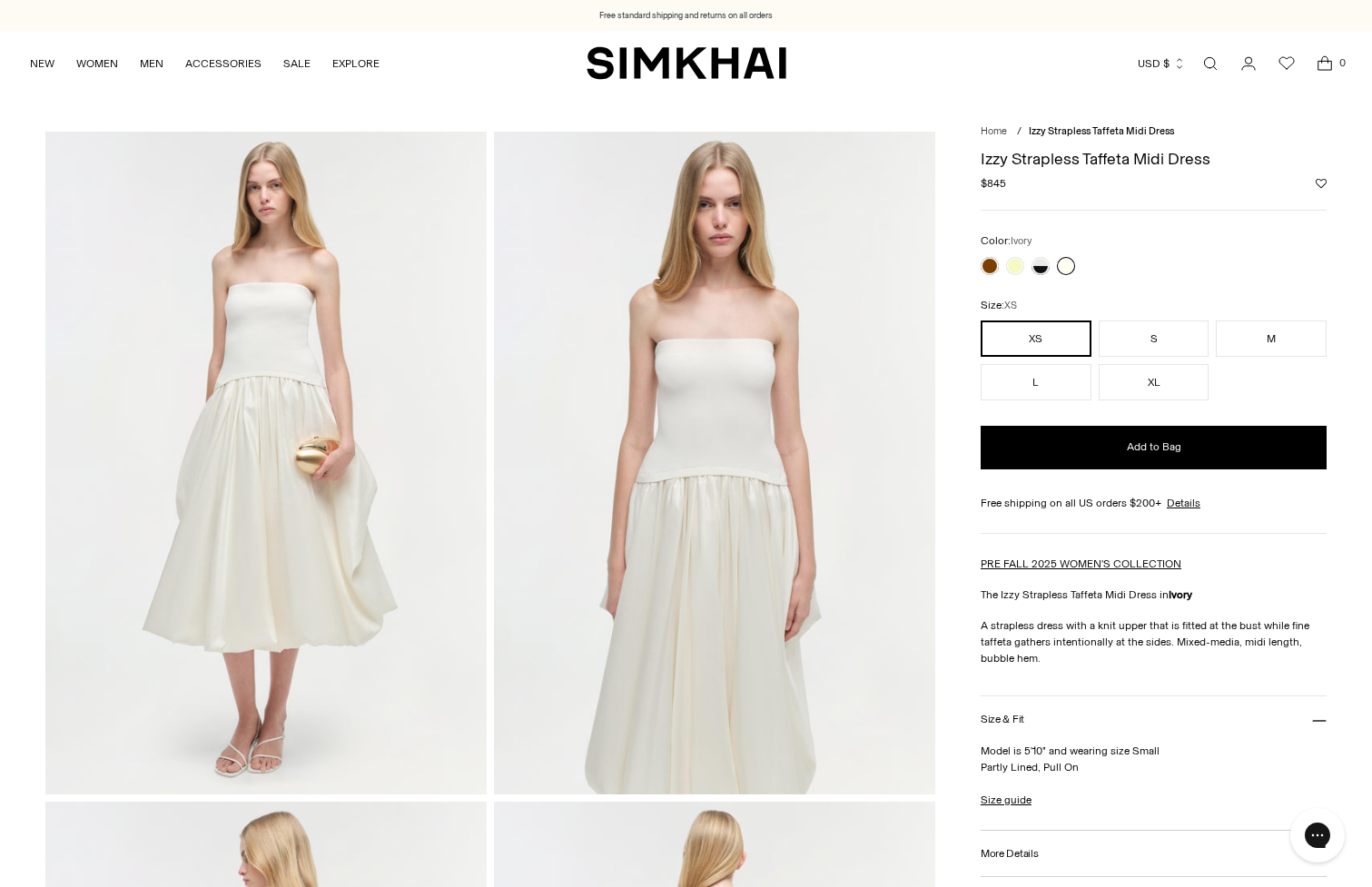 scroll, scrollTop: 0, scrollLeft: 0, axis: both 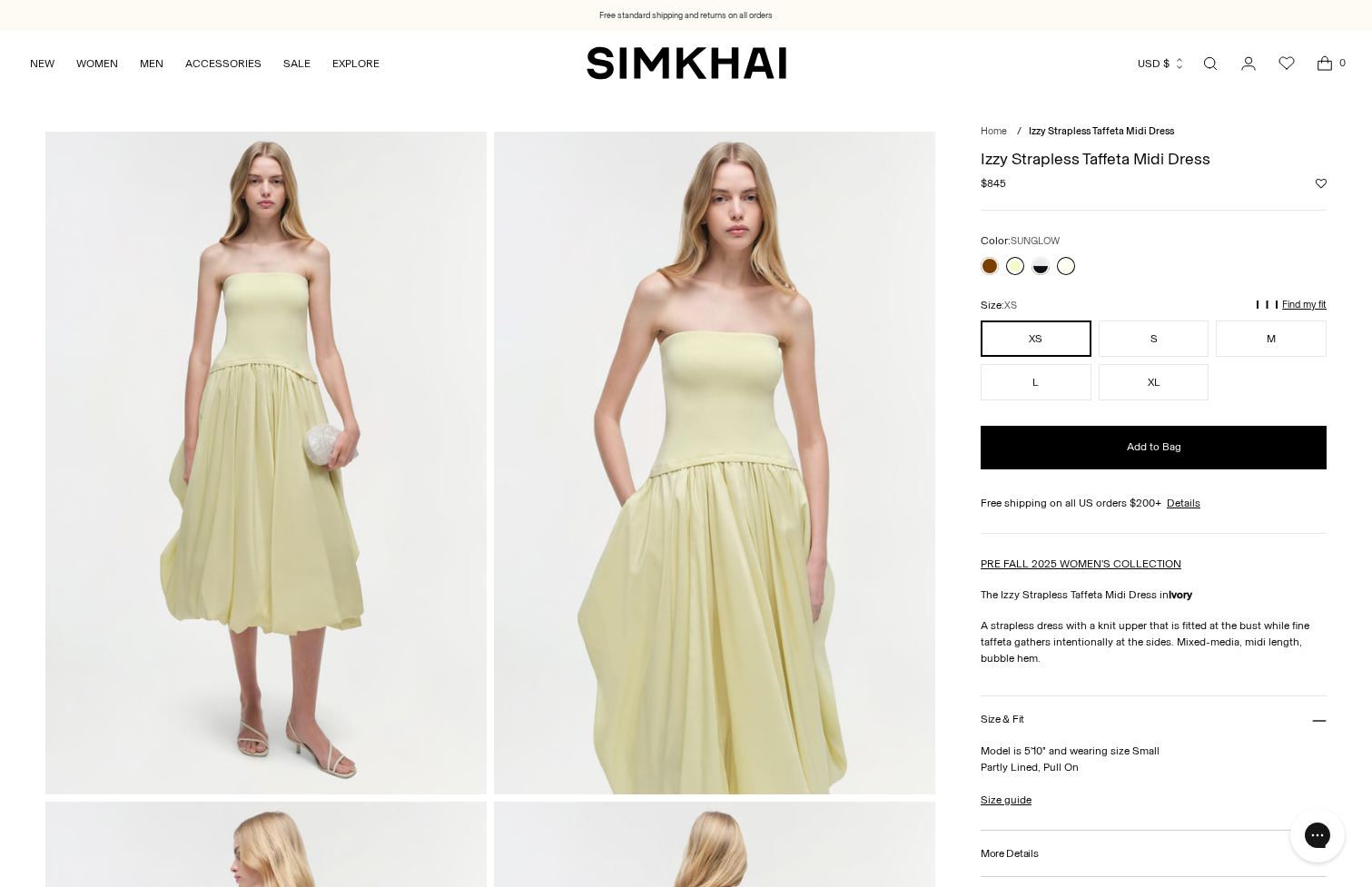 click at bounding box center [1015, 266] 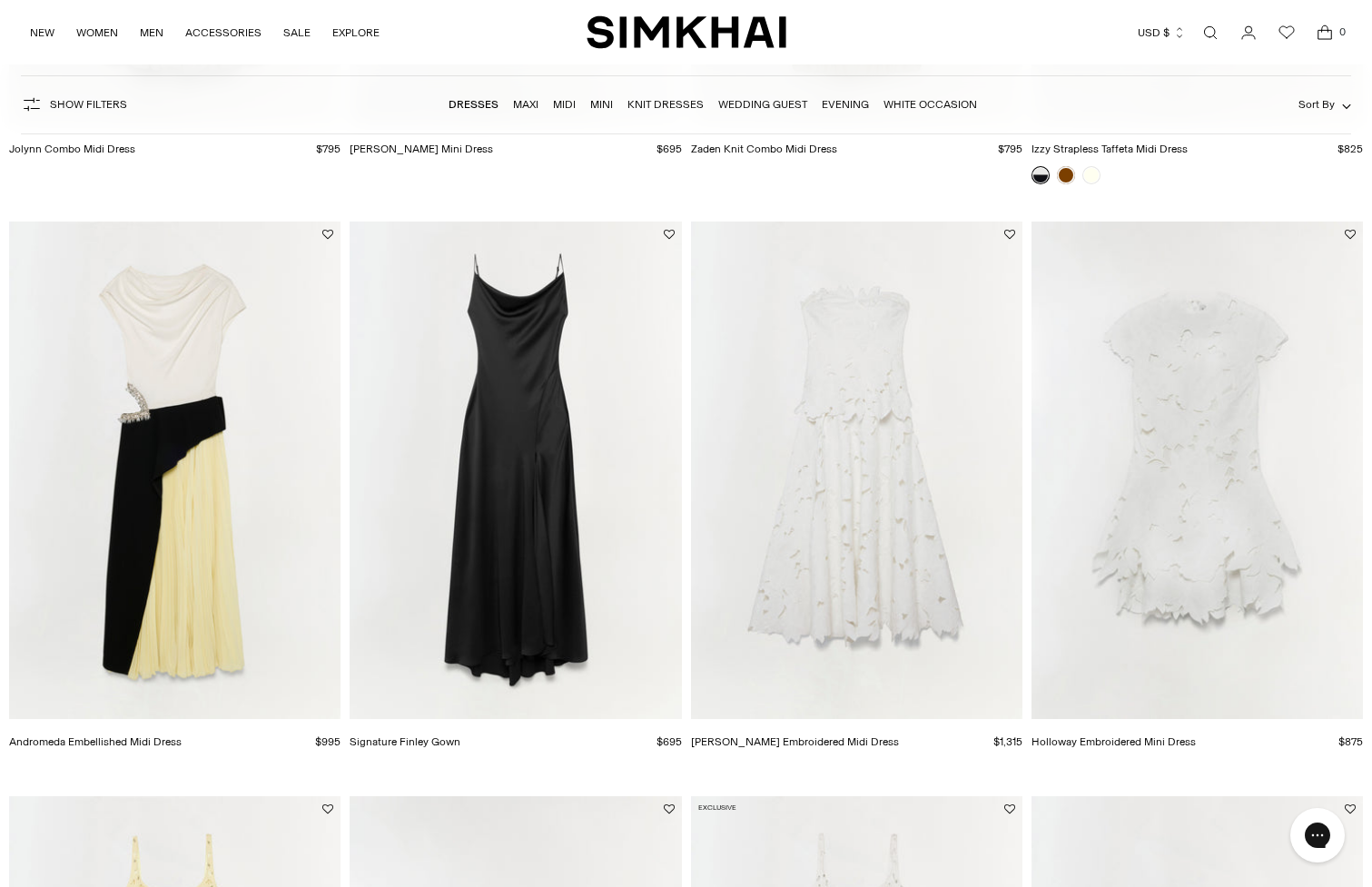 scroll, scrollTop: 636, scrollLeft: 0, axis: vertical 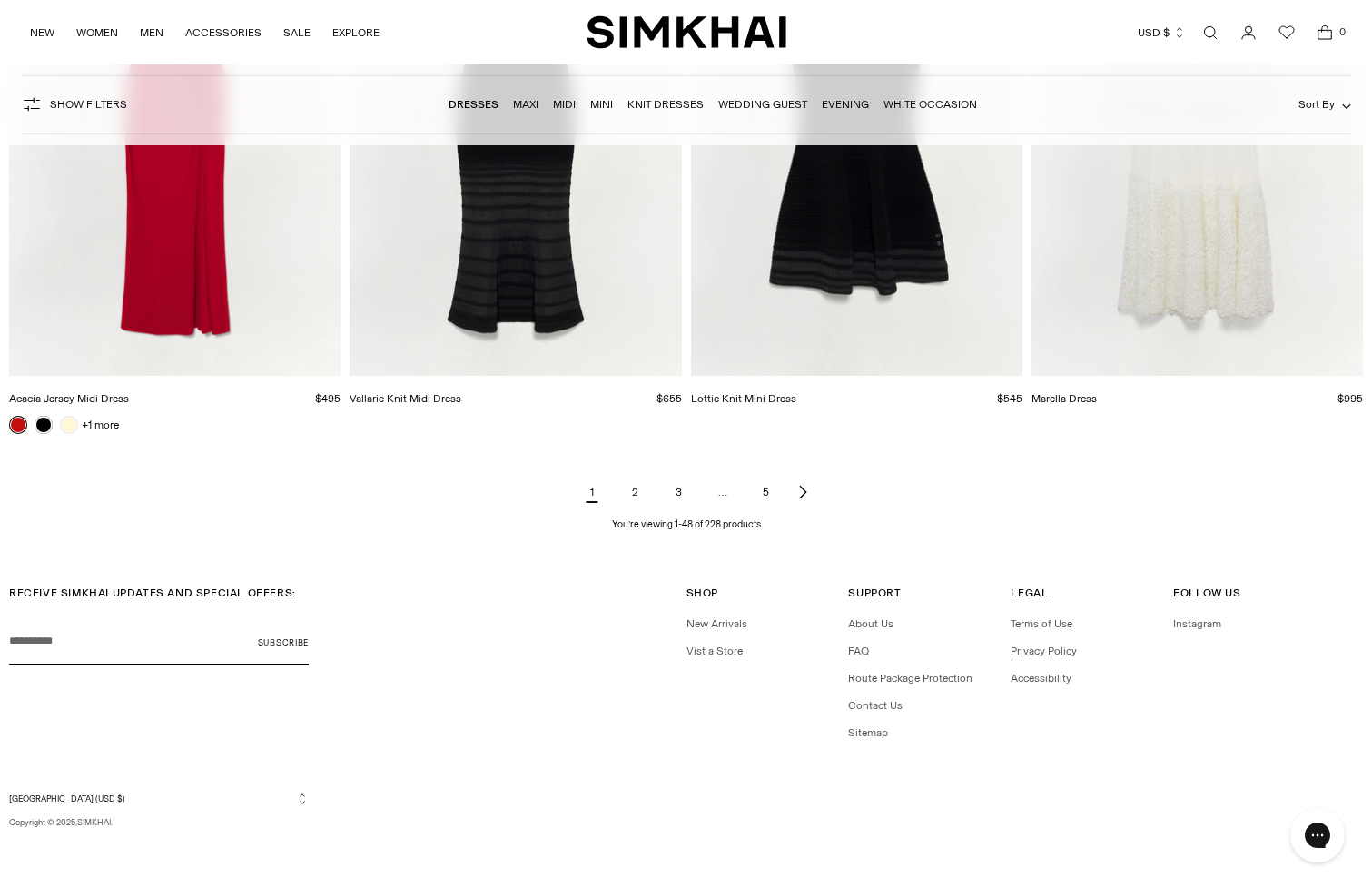 click 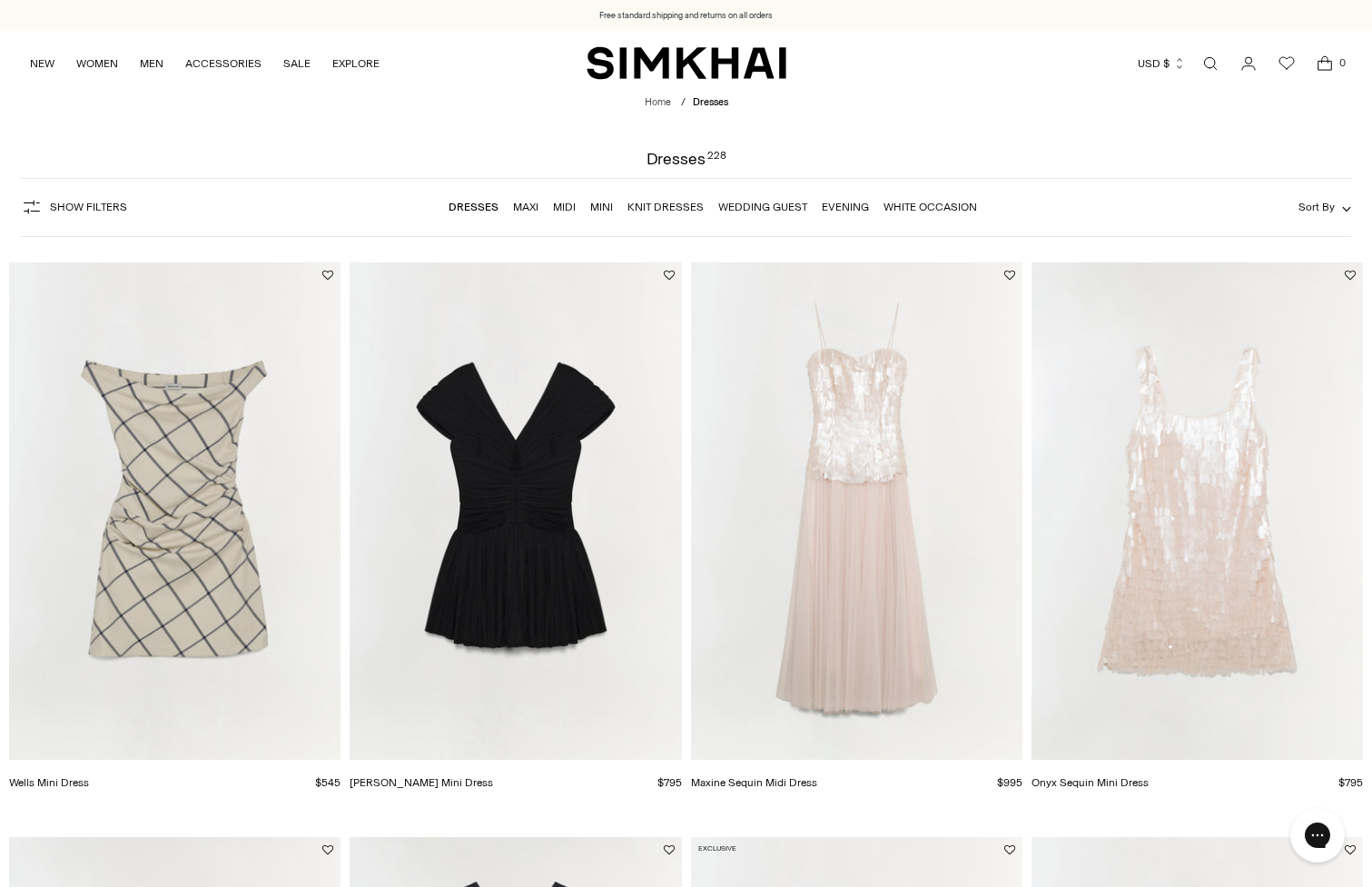 scroll, scrollTop: 0, scrollLeft: 0, axis: both 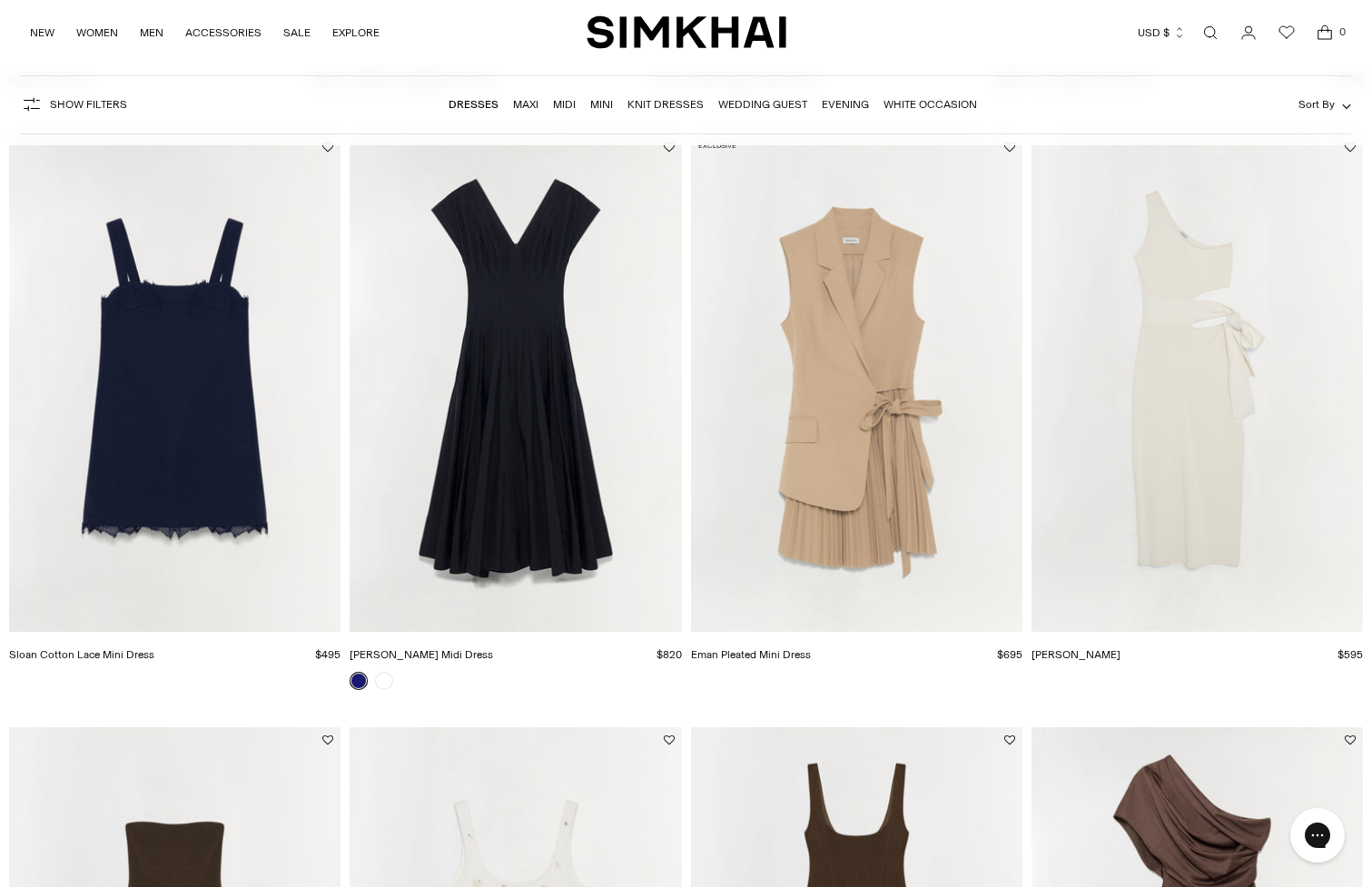 click at bounding box center [0, 0] 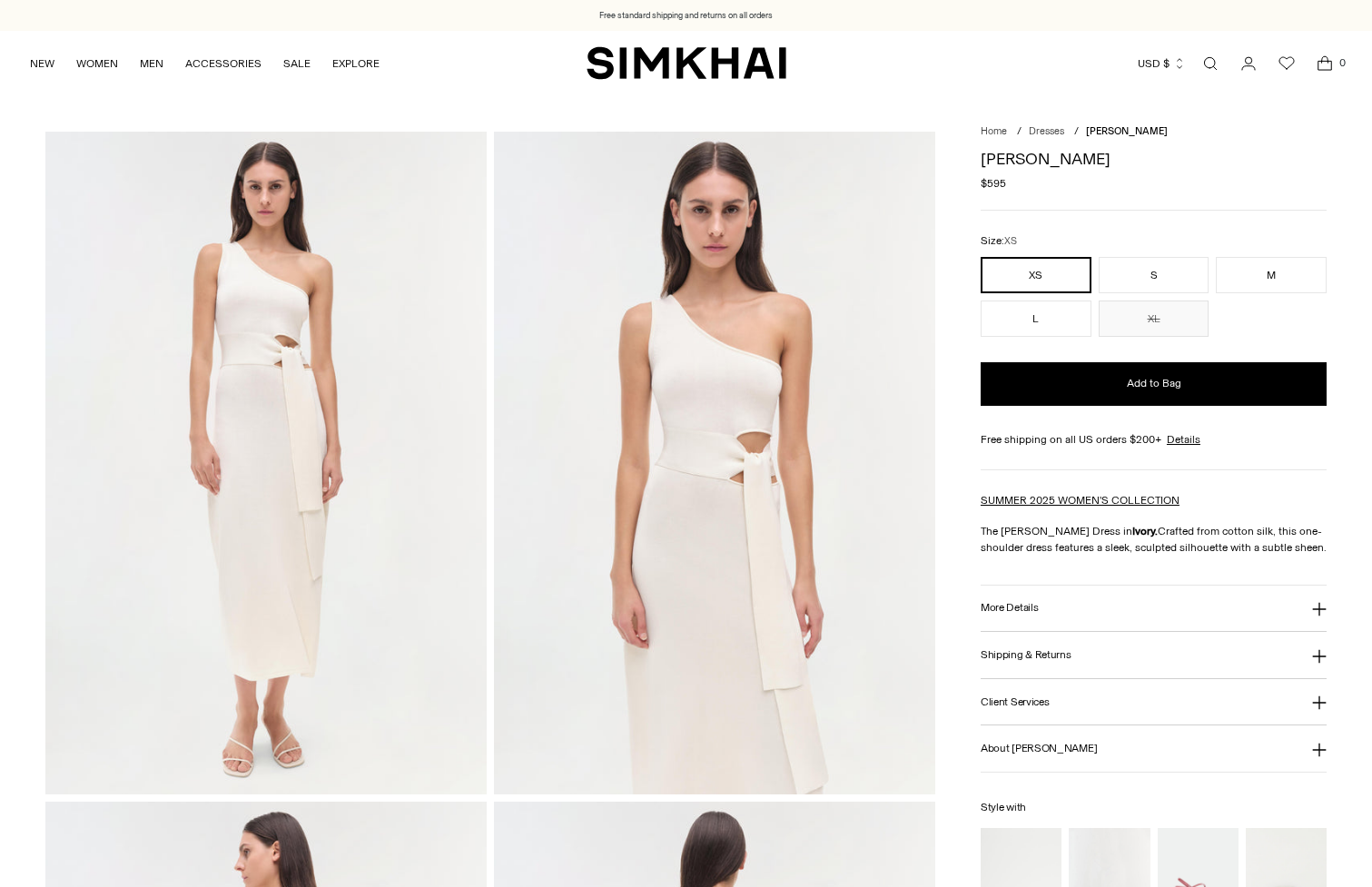 scroll, scrollTop: 0, scrollLeft: 0, axis: both 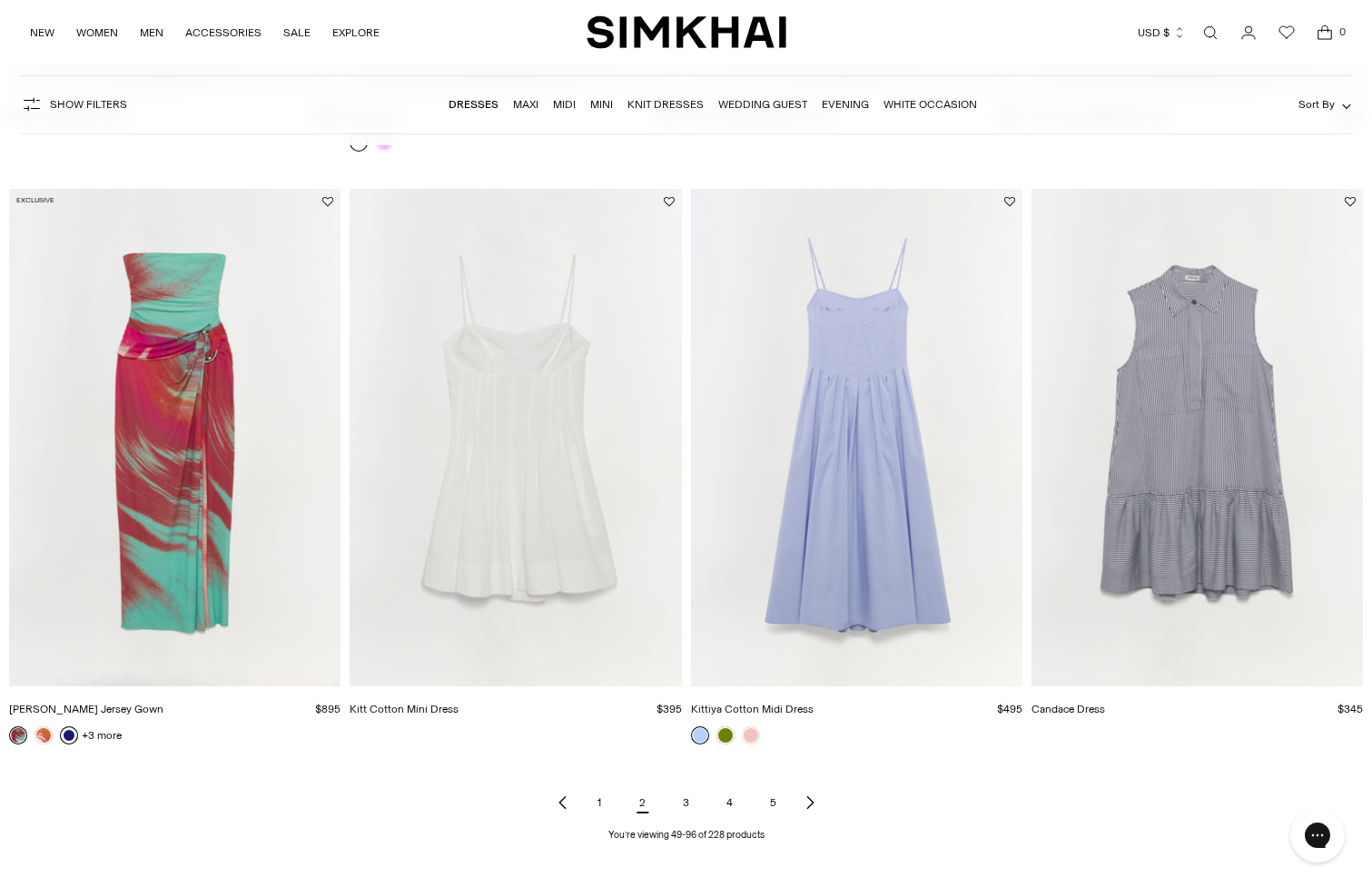 click on "3" at bounding box center [686, 803] 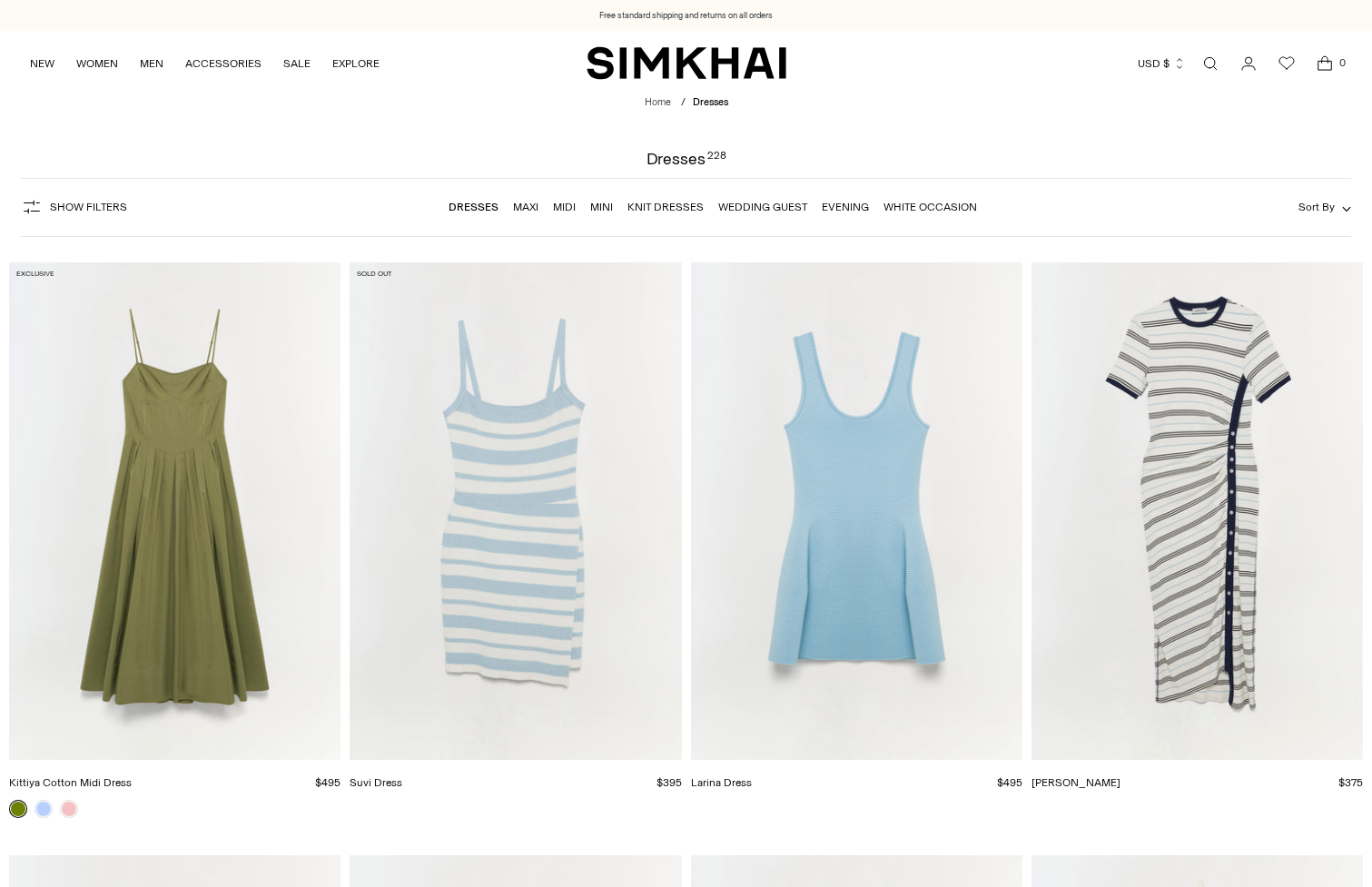scroll, scrollTop: 0, scrollLeft: 0, axis: both 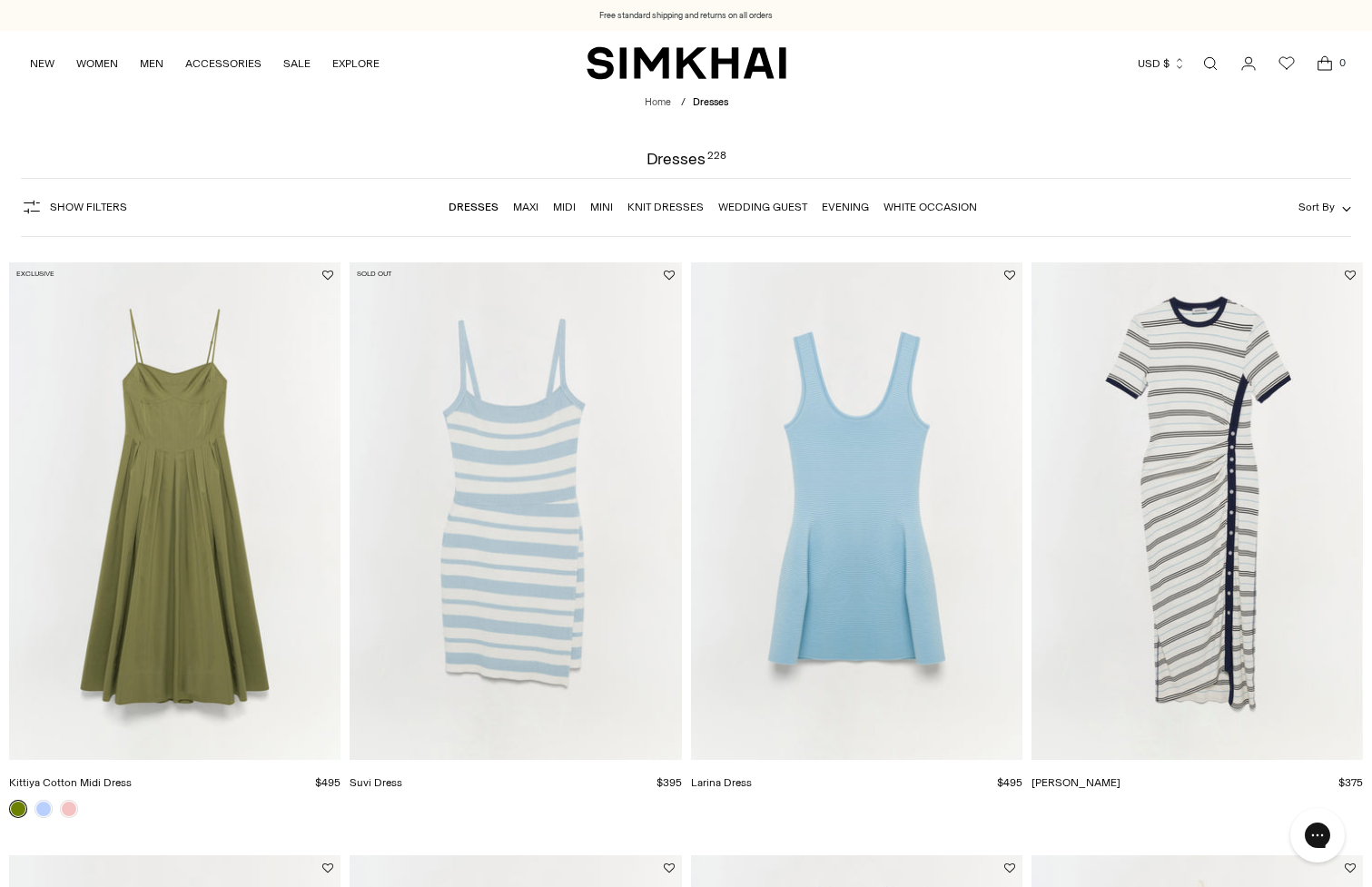 click on "Midi" at bounding box center (564, 207) 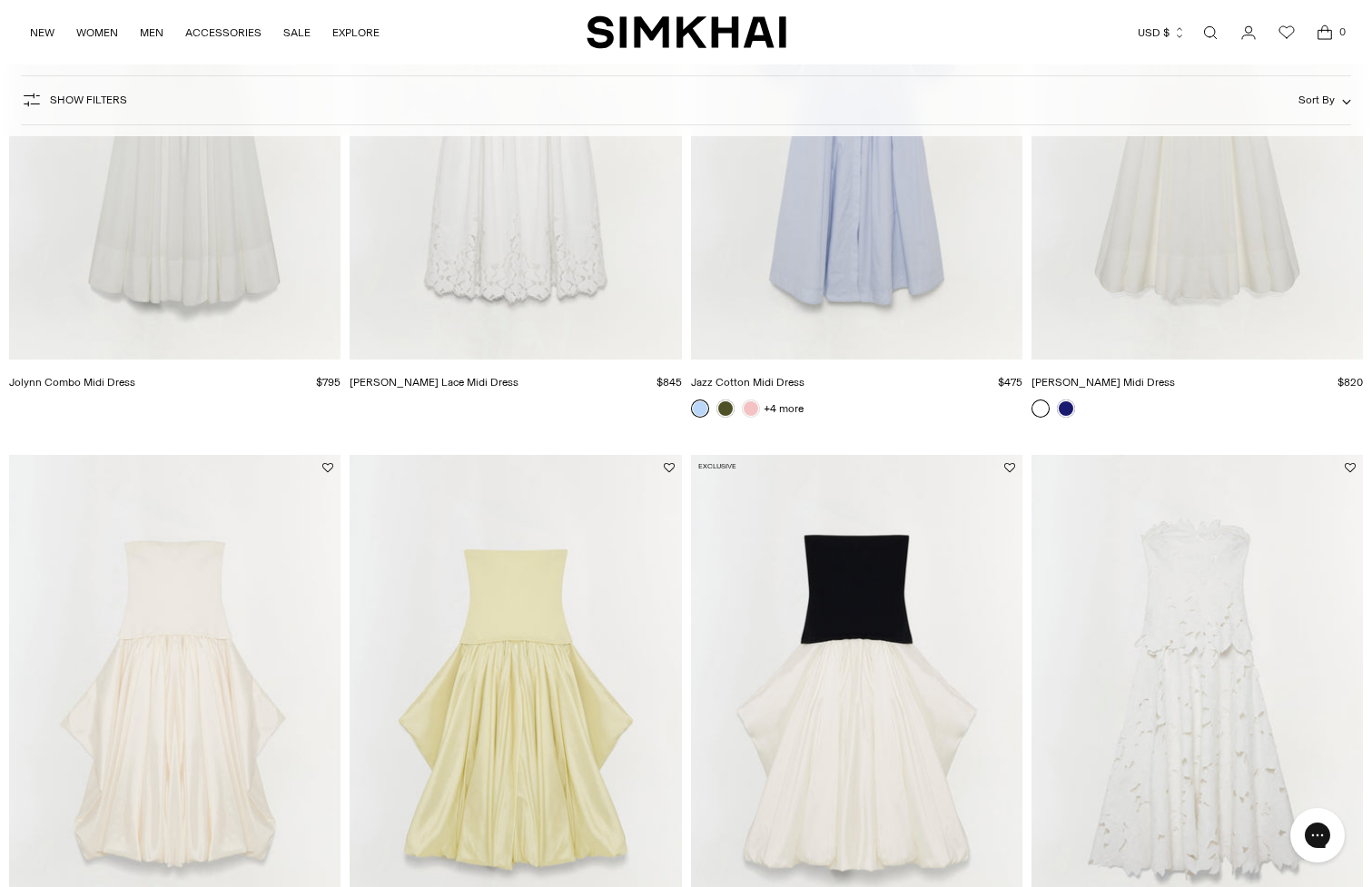 scroll, scrollTop: 0, scrollLeft: 0, axis: both 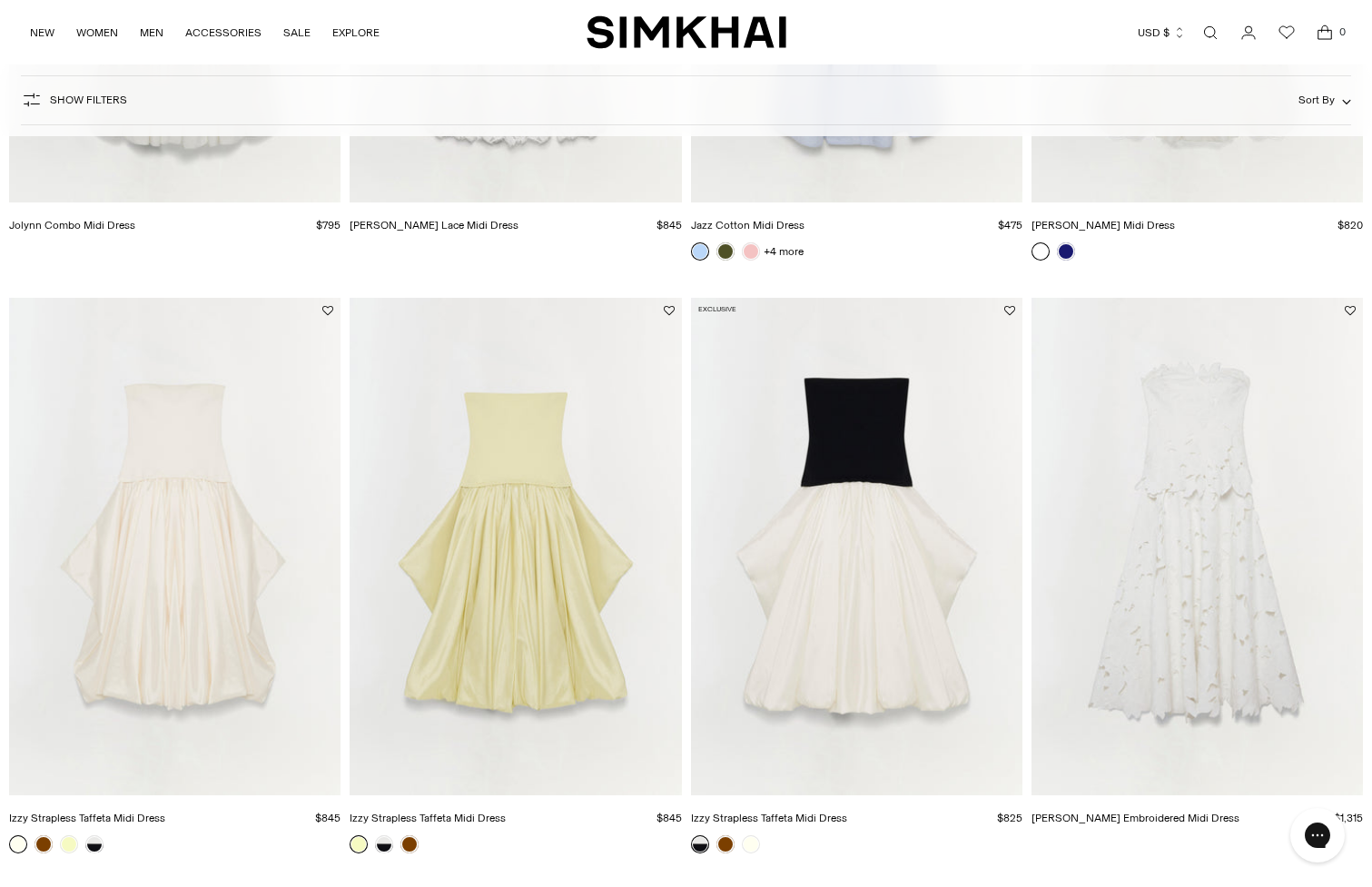 click at bounding box center (0, 0) 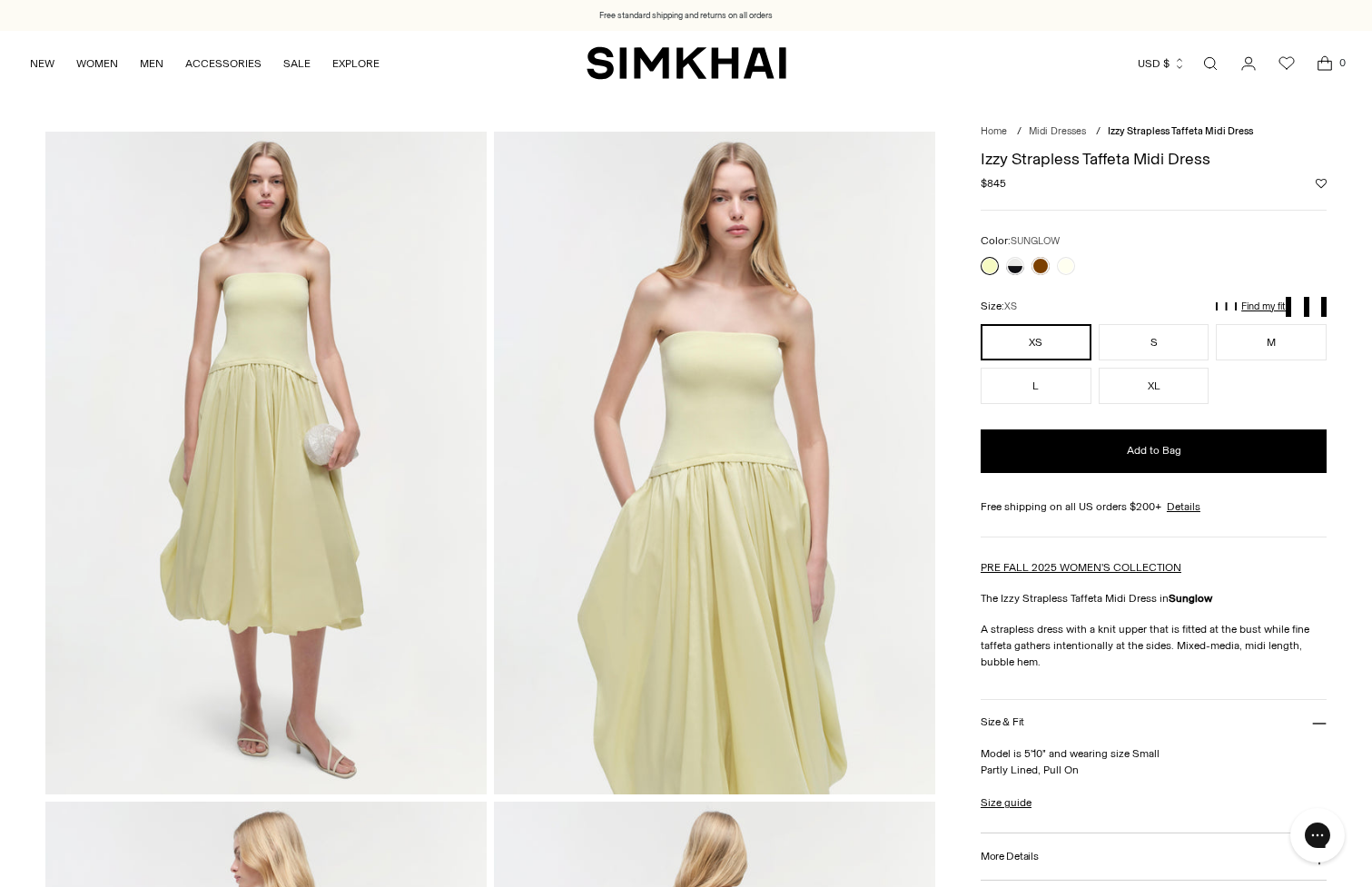 scroll, scrollTop: 0, scrollLeft: 0, axis: both 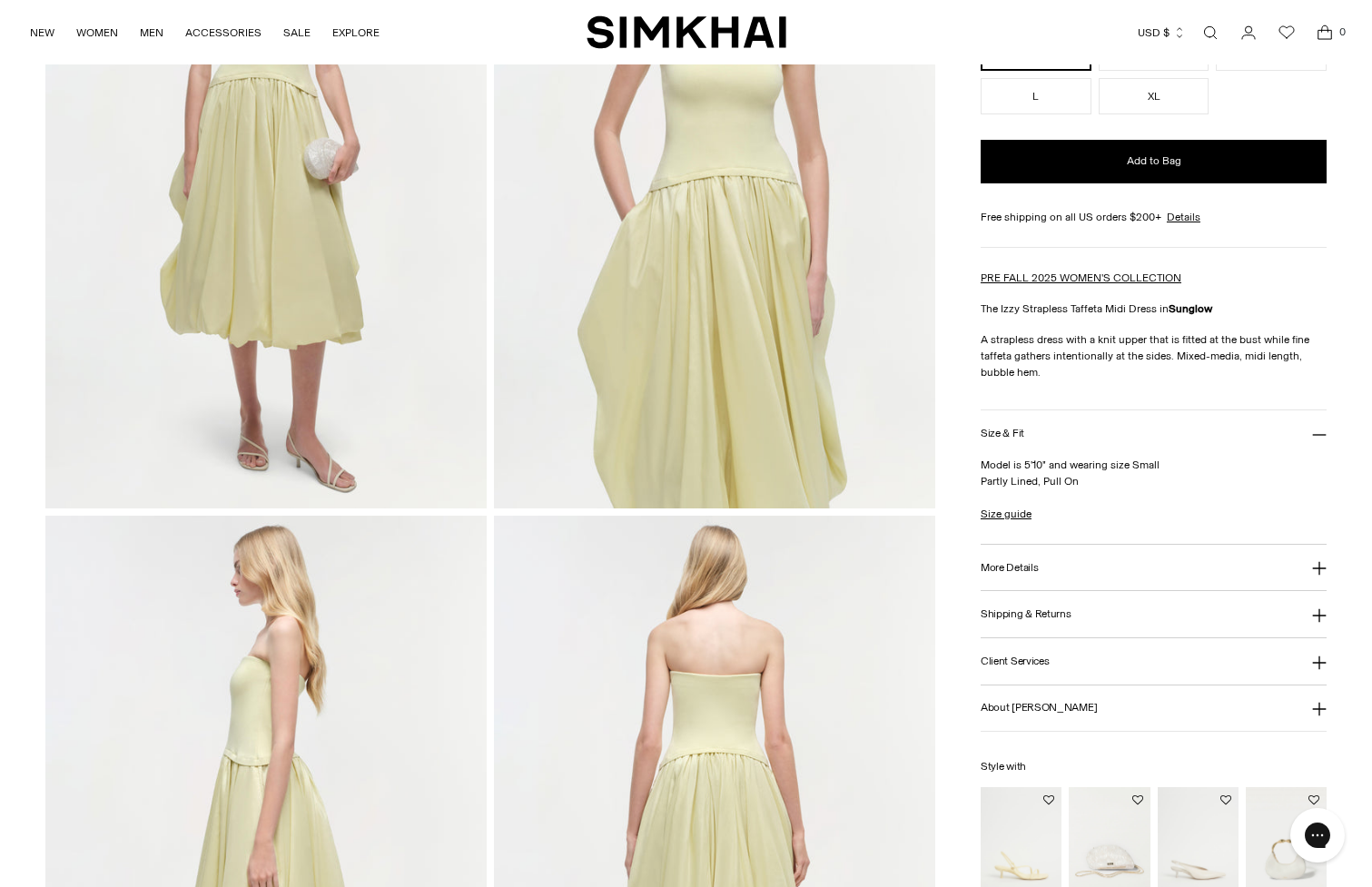 click on "More Details" at bounding box center [1009, 567] 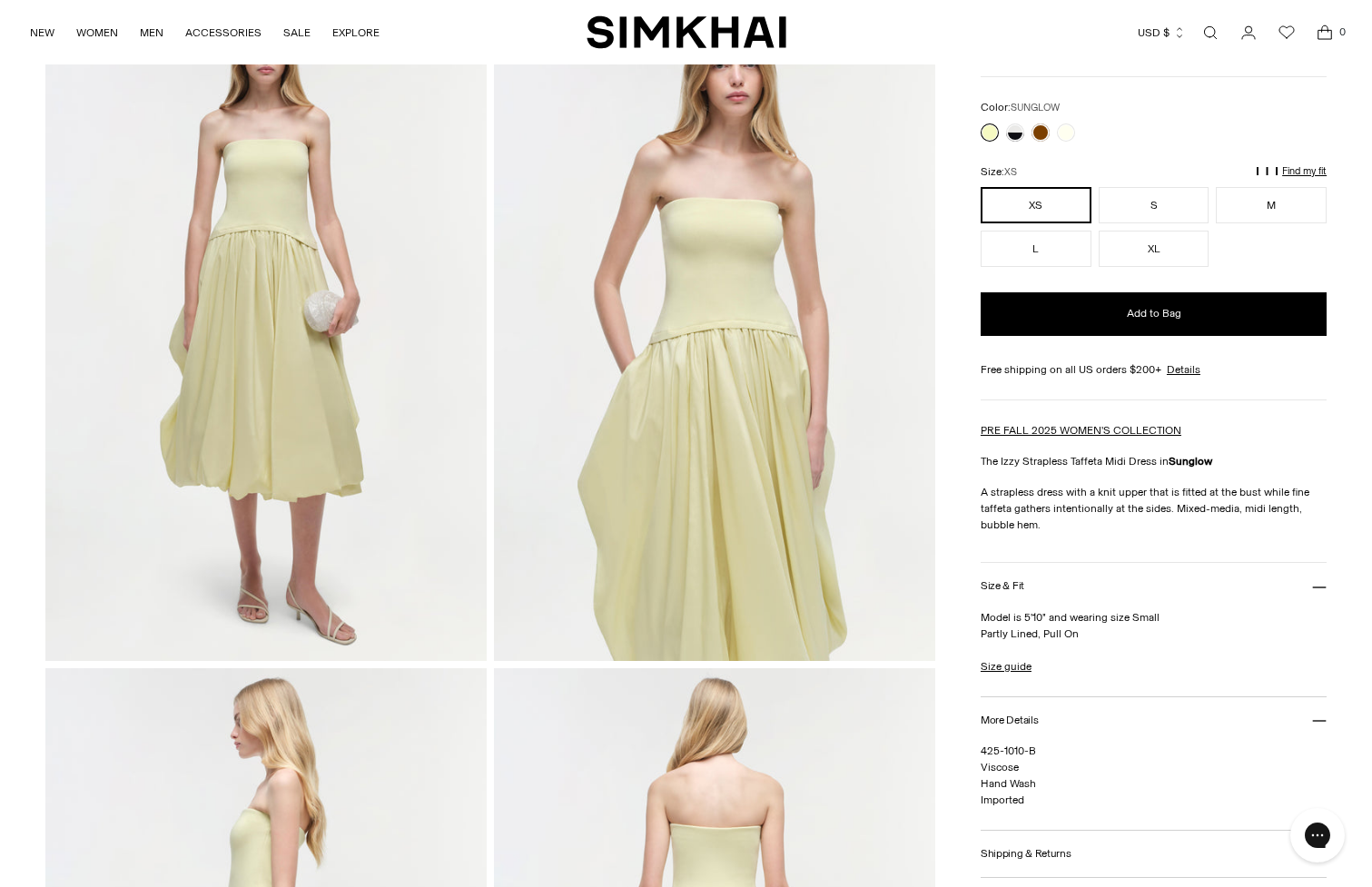 scroll, scrollTop: 84, scrollLeft: 0, axis: vertical 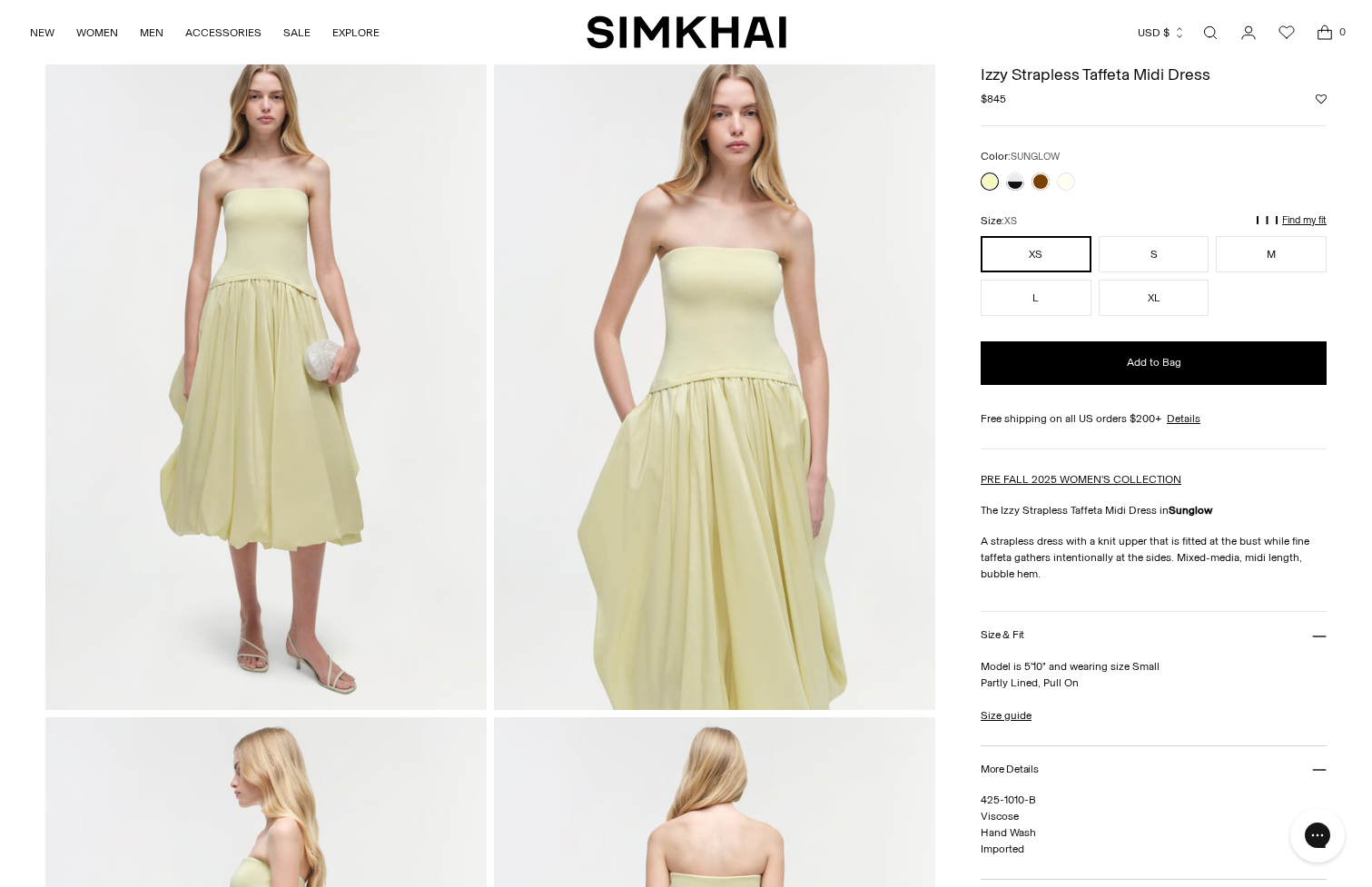 click at bounding box center [715, 378] 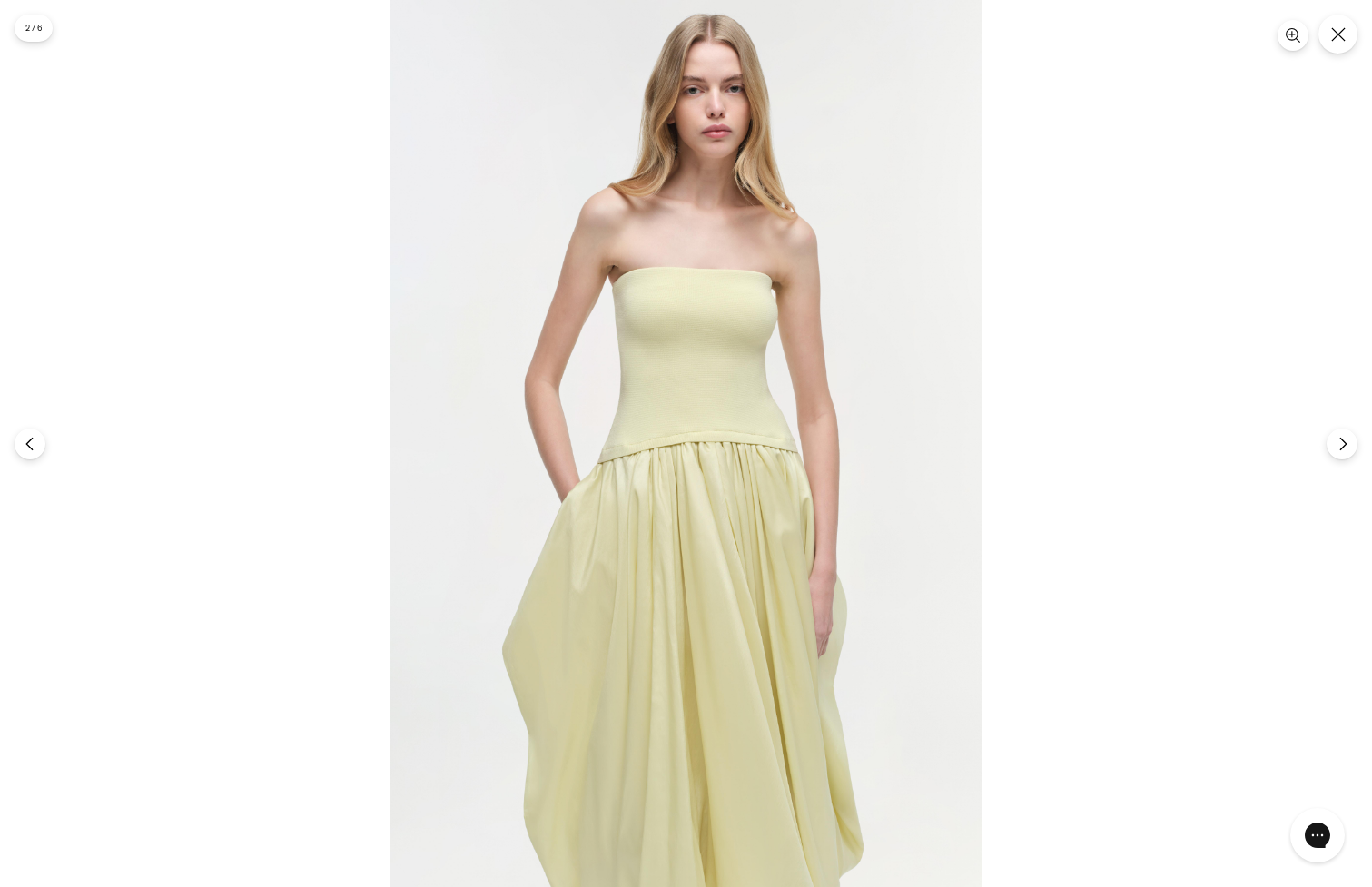 click at bounding box center (686, 443) 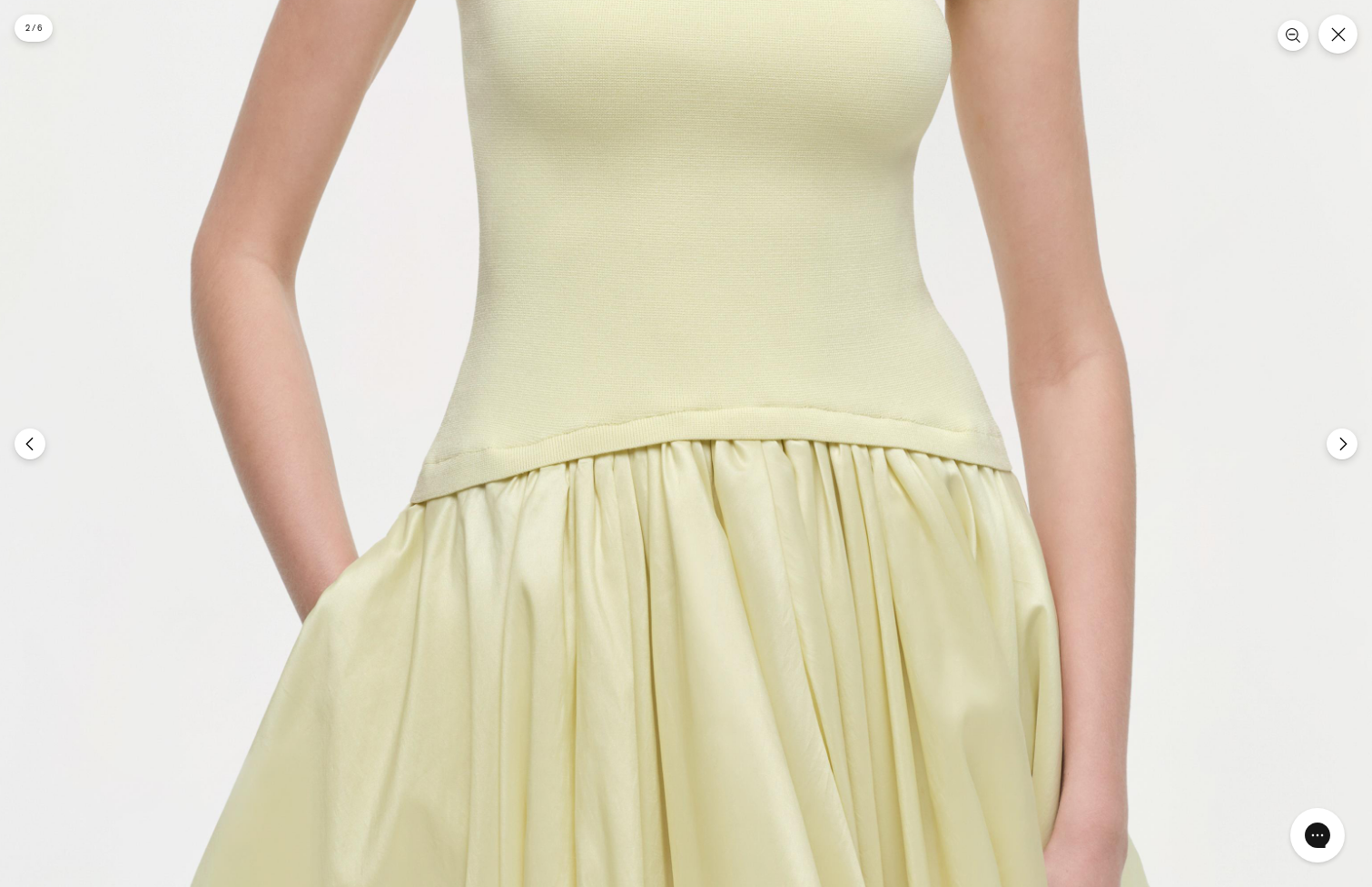 click at bounding box center (676, 444) 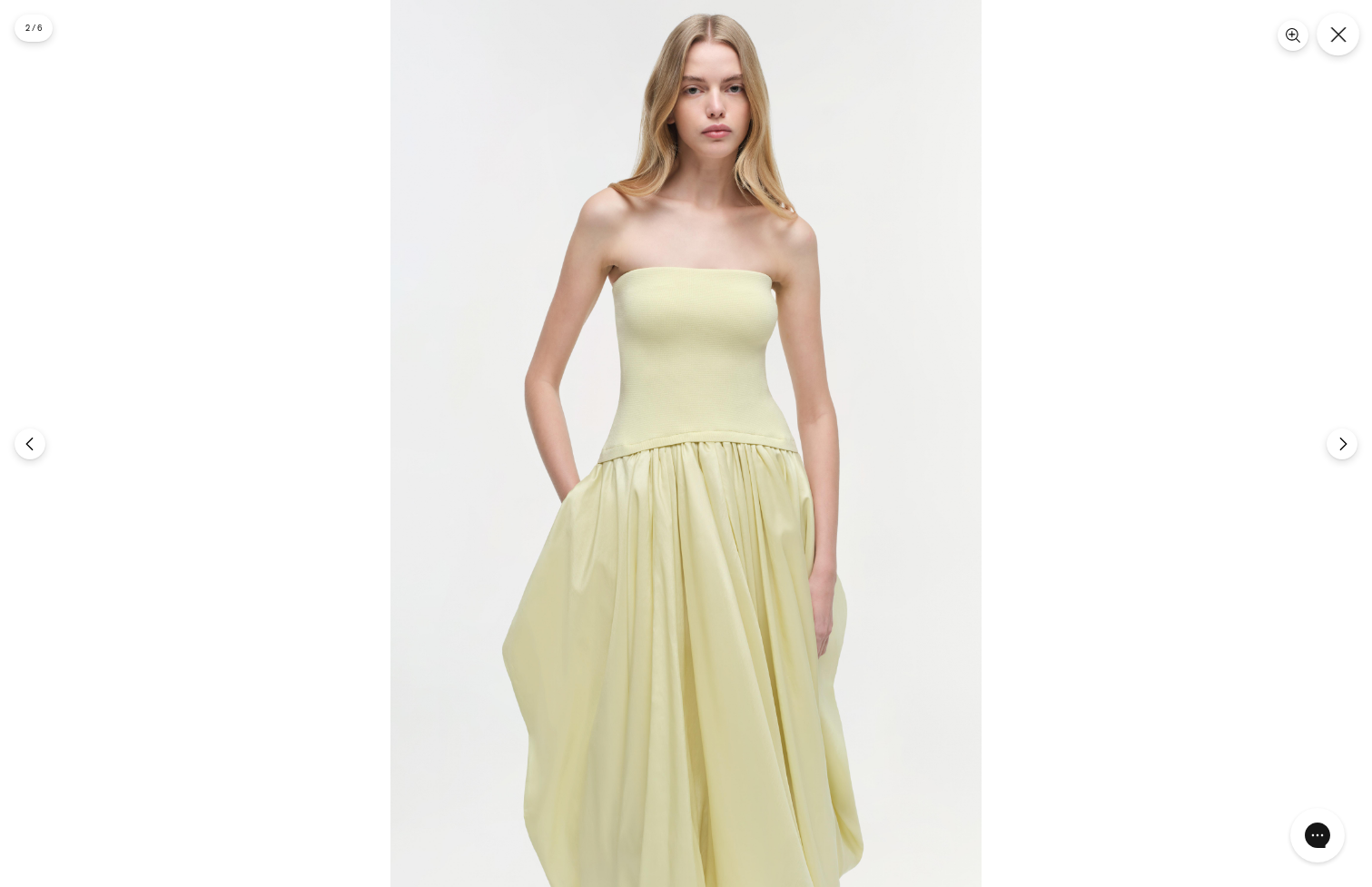 click at bounding box center (1337, 34) 